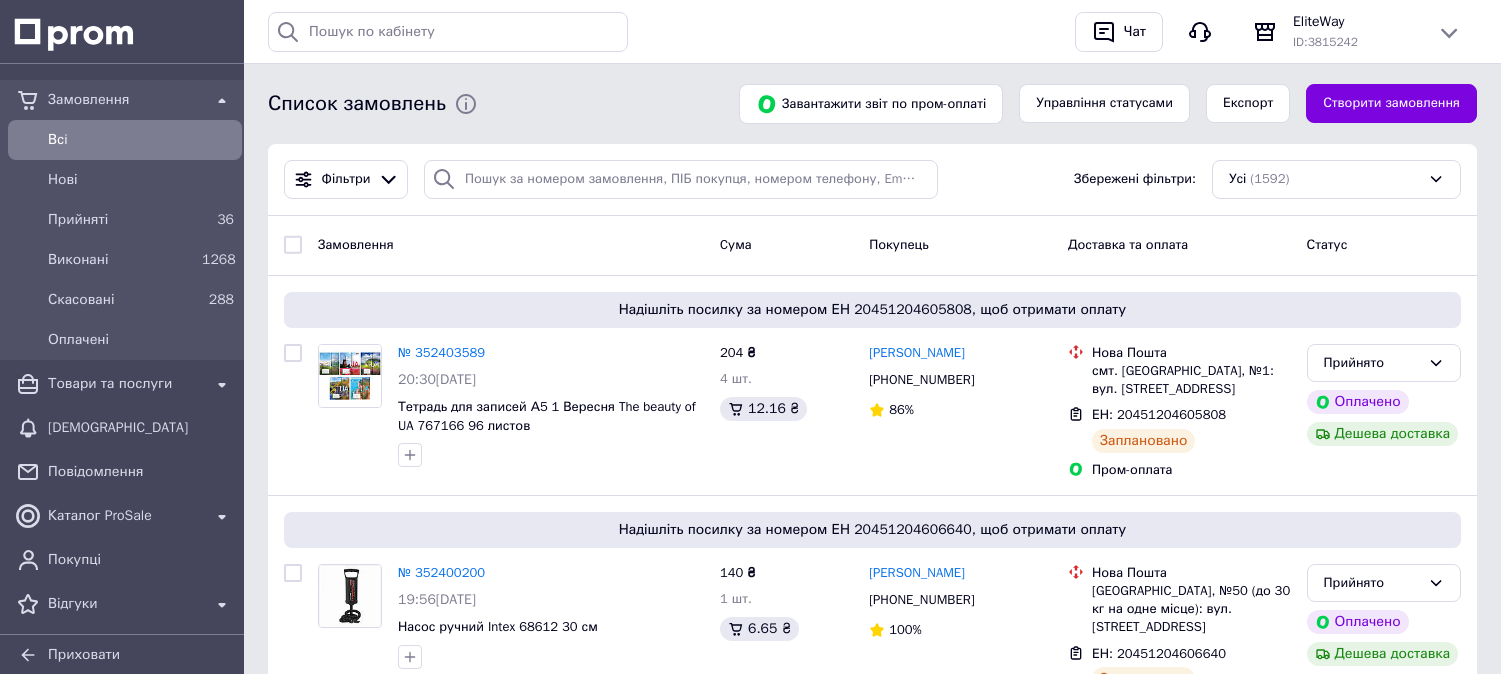 click on "Нові" at bounding box center [125, 180] 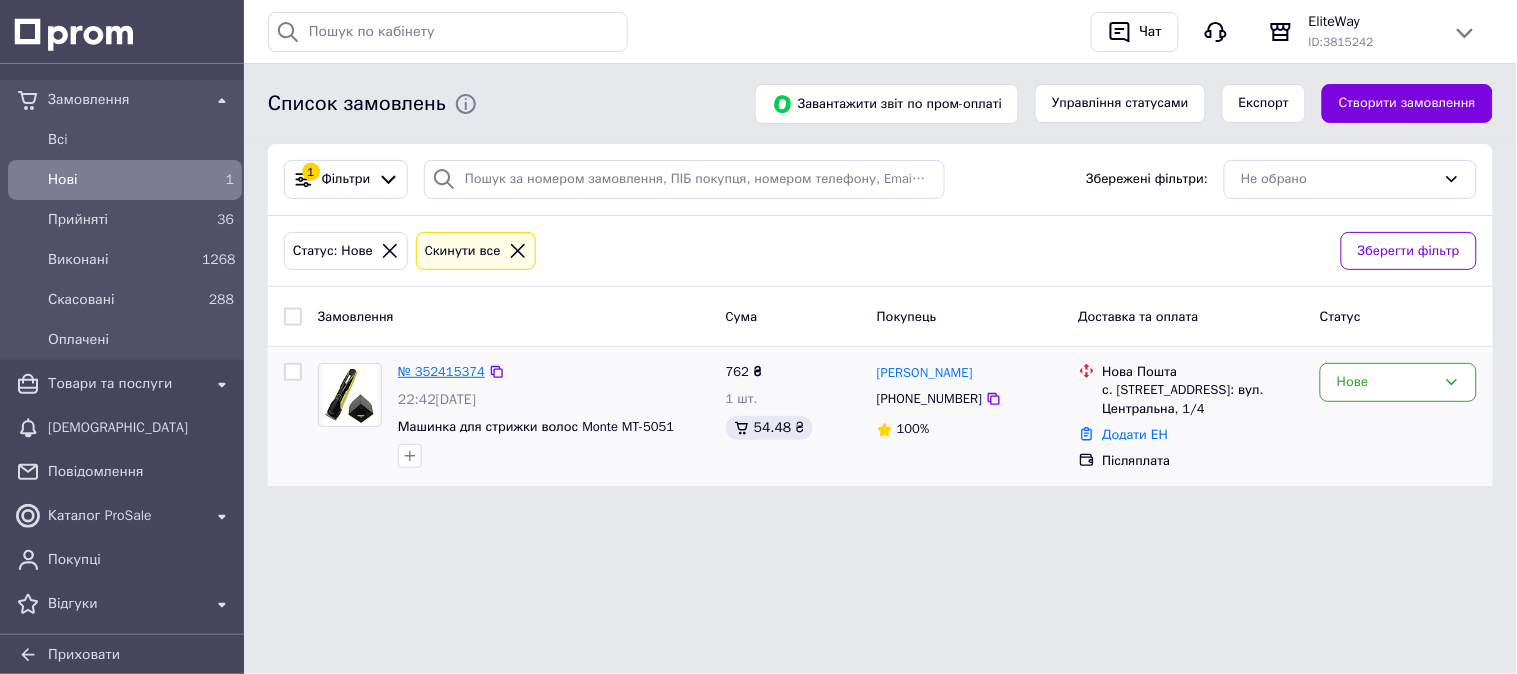 click on "№ 352415374" at bounding box center [441, 371] 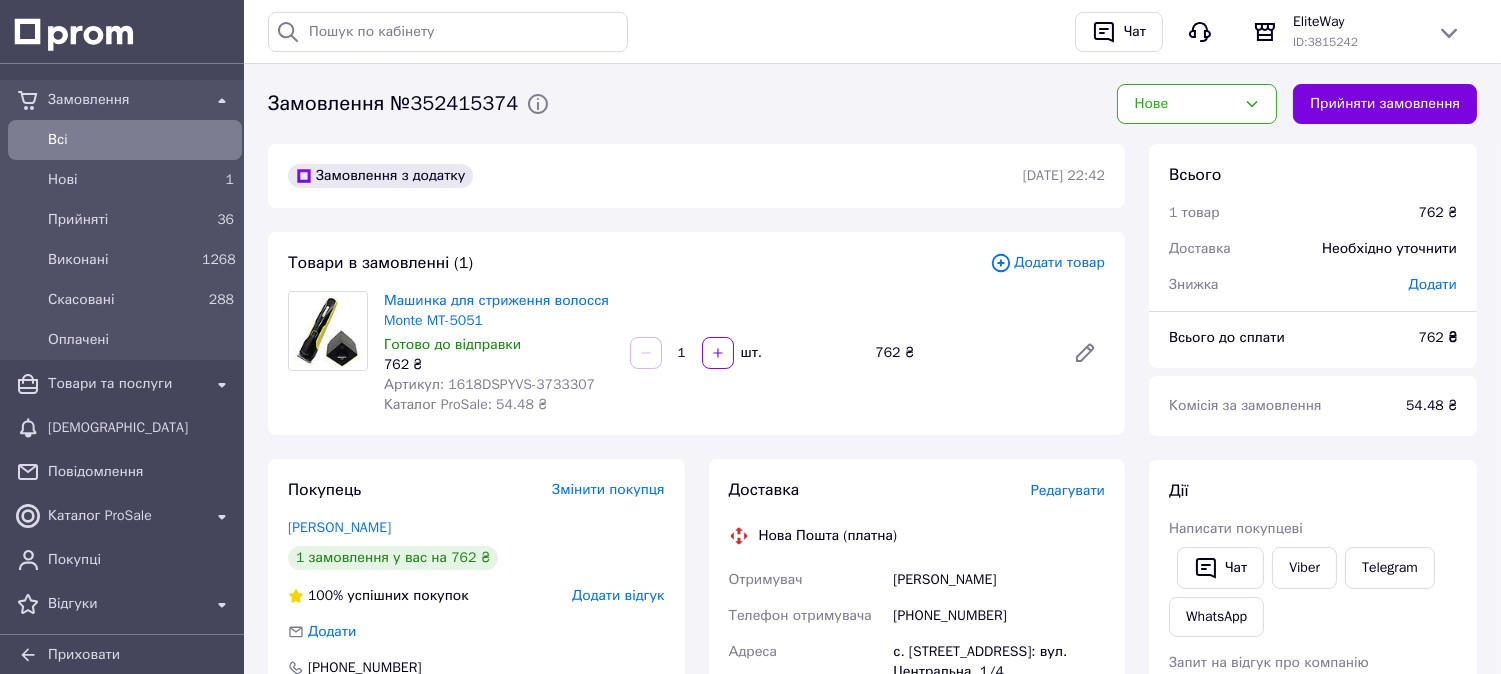click on "Артикул: 1618DSPYVS-3733307" at bounding box center [489, 384] 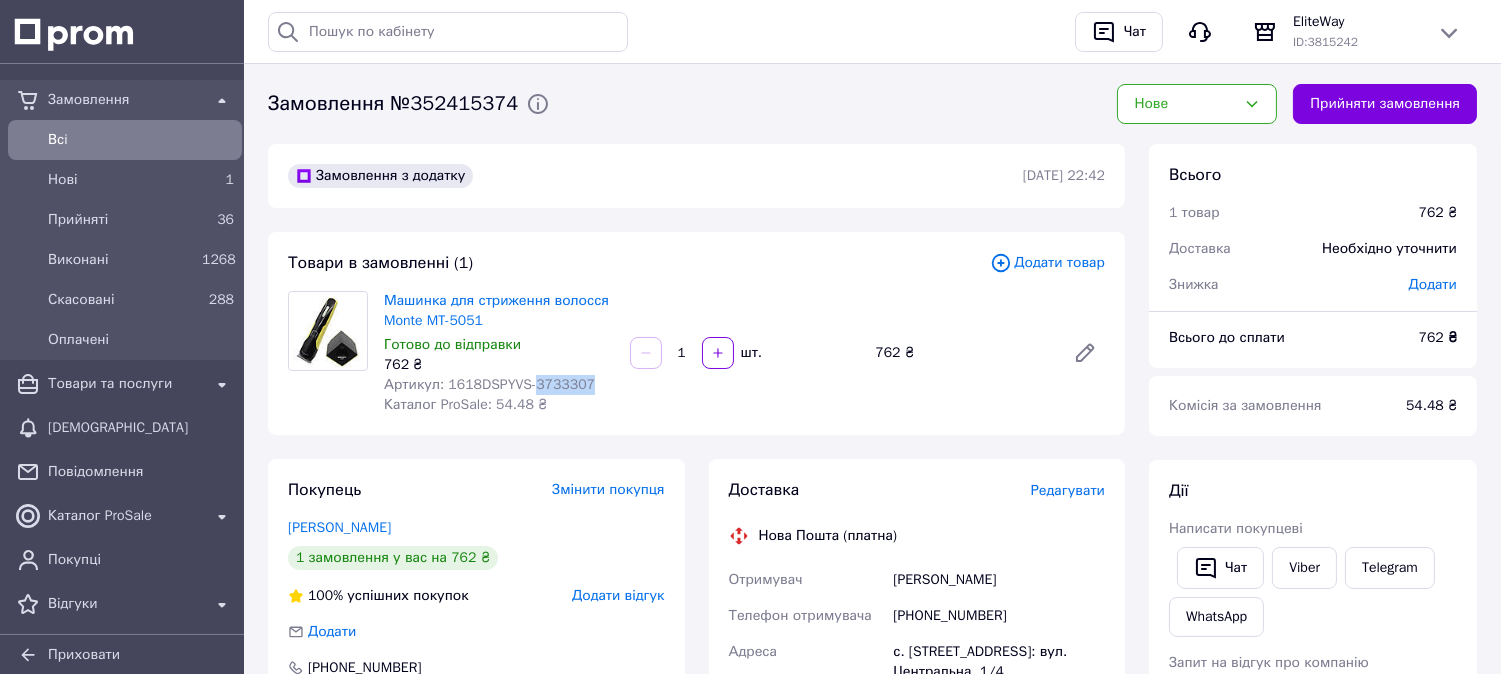 click on "Артикул: 1618DSPYVS-3733307" at bounding box center [489, 384] 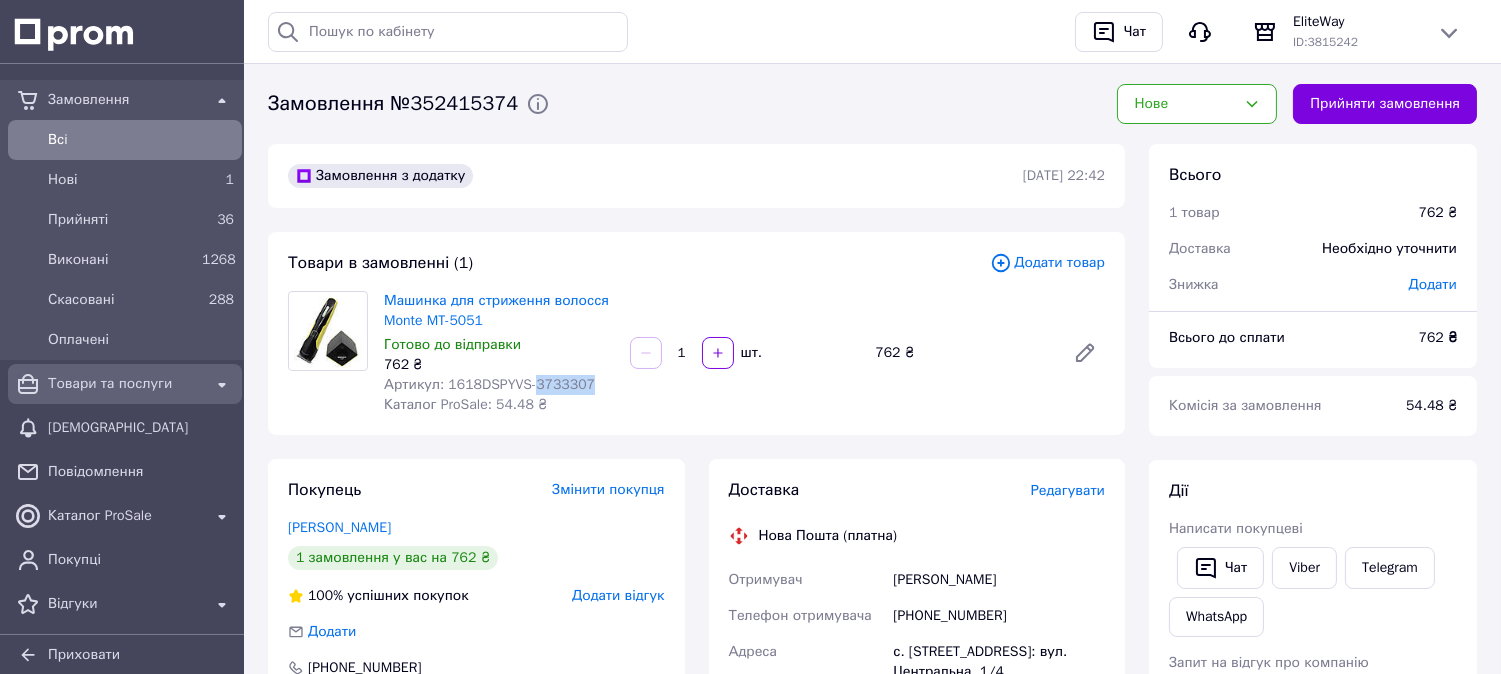 click on "Товари та послуги" at bounding box center [125, 384] 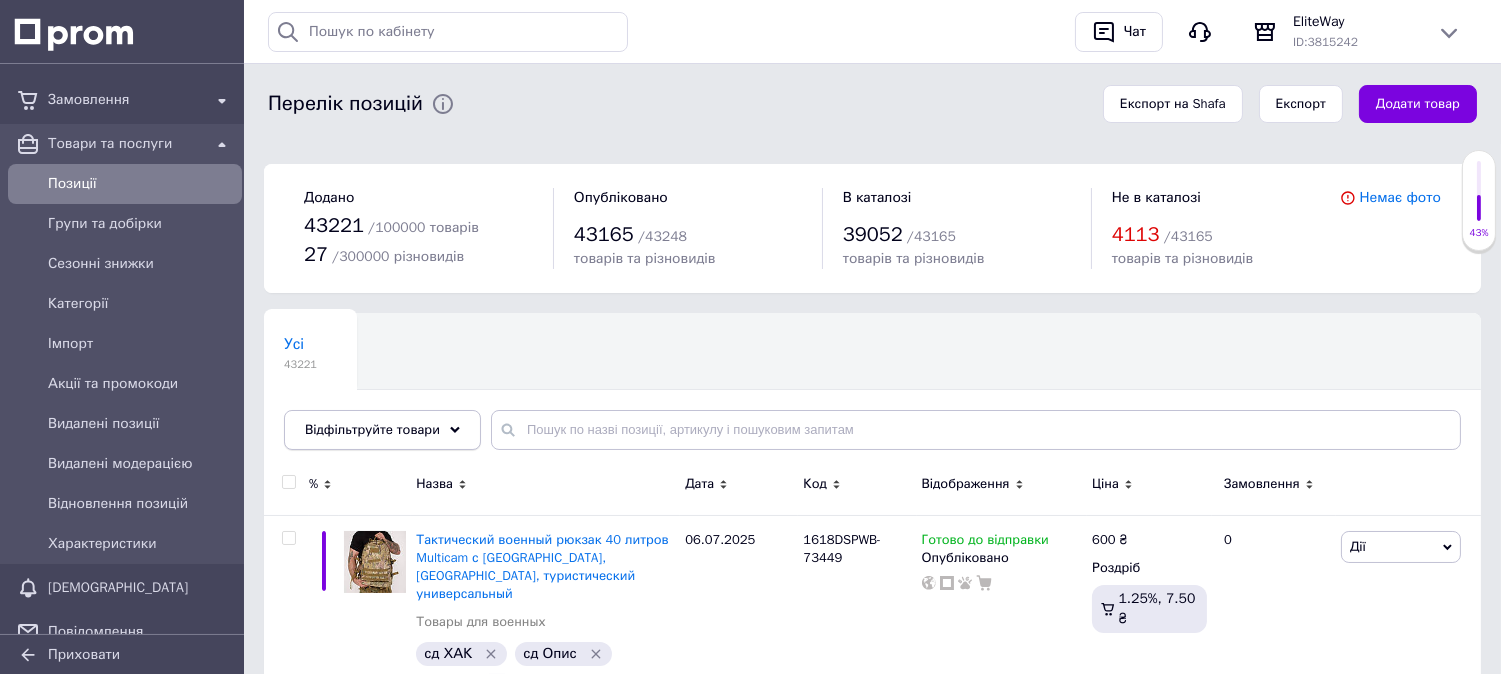 click on "Відфільтруйте товари" at bounding box center [372, 429] 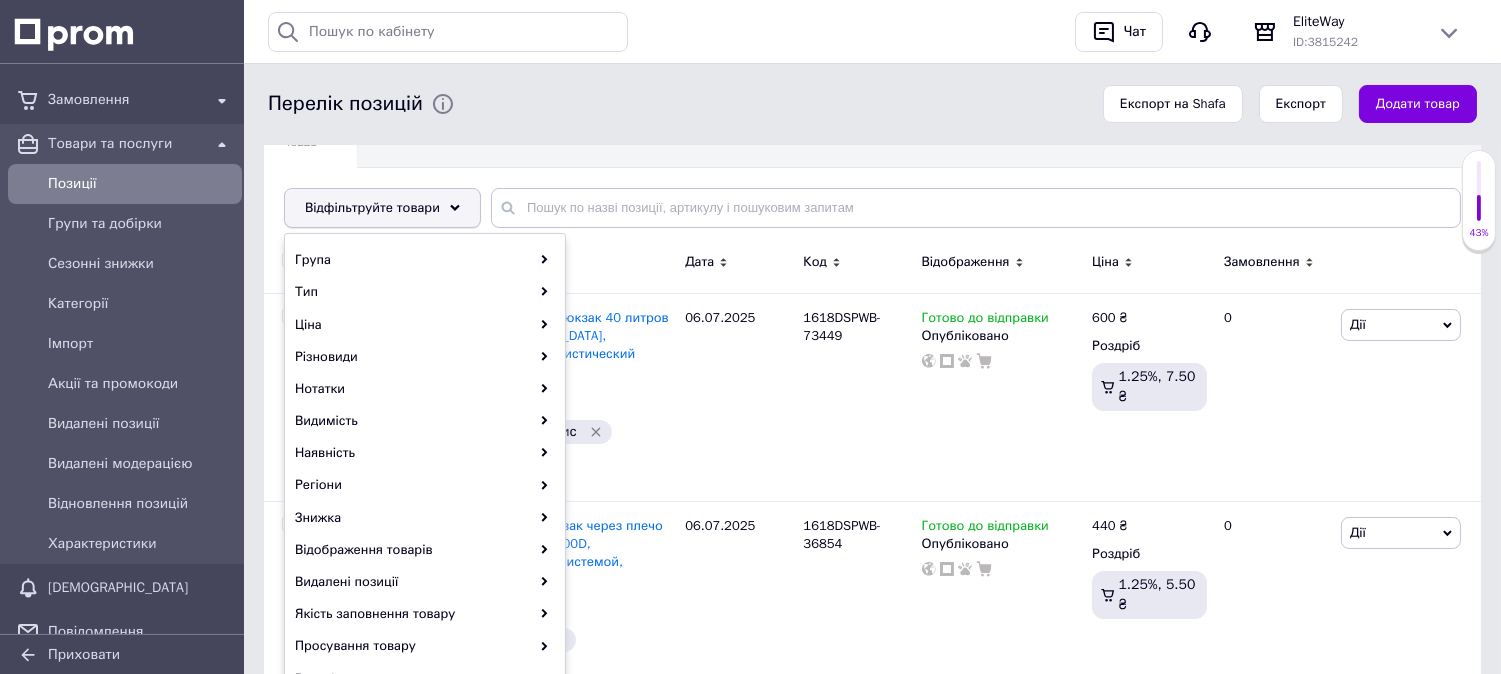 scroll, scrollTop: 333, scrollLeft: 0, axis: vertical 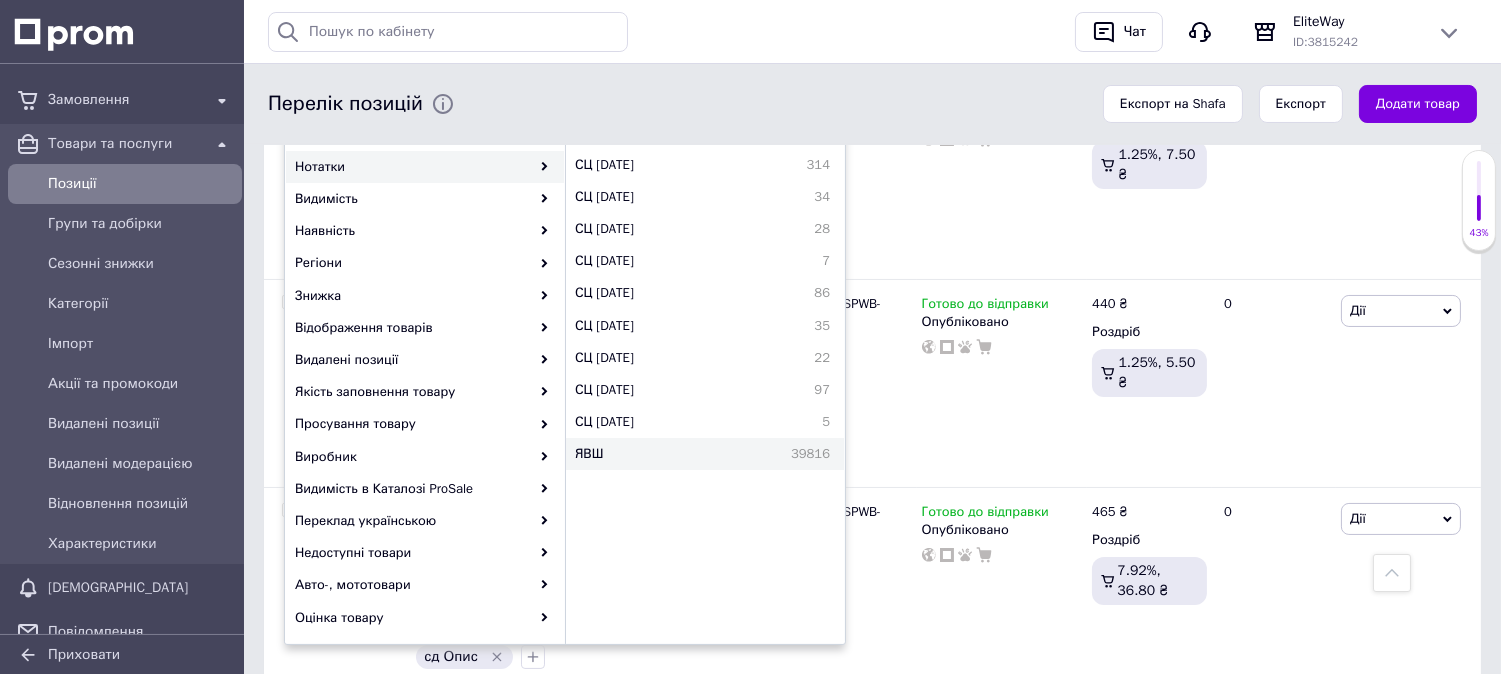 click on "ЯВШ" at bounding box center (622, 454) 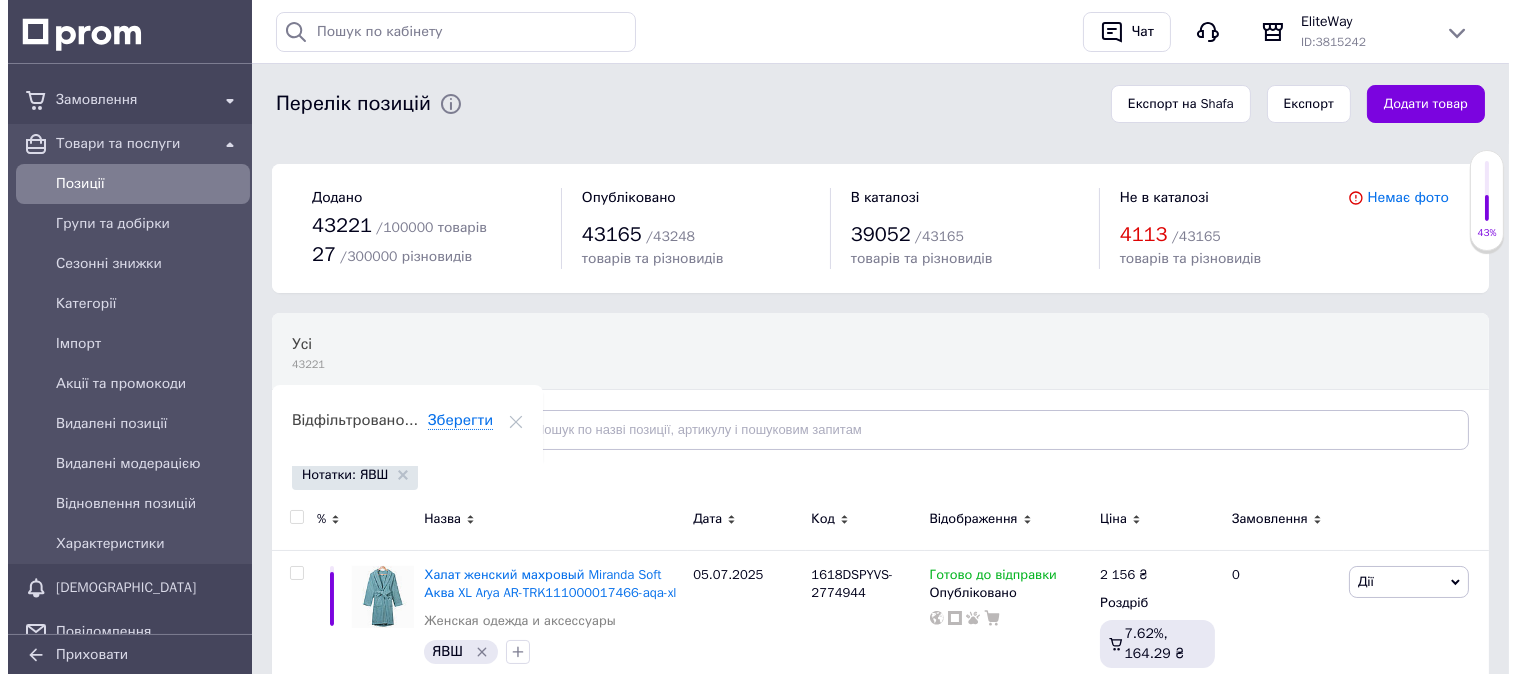 scroll, scrollTop: 222, scrollLeft: 0, axis: vertical 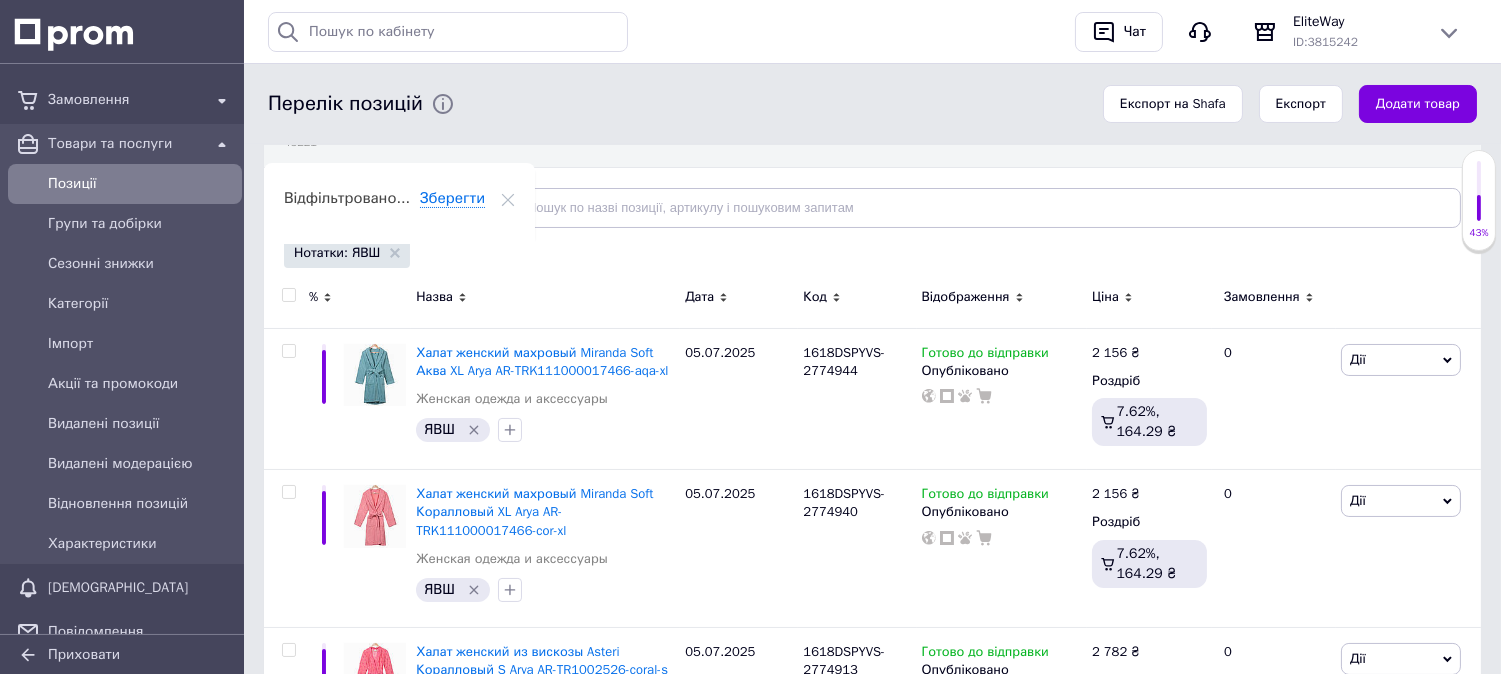 click on "Відфільтруйте товари" at bounding box center (382, 208) 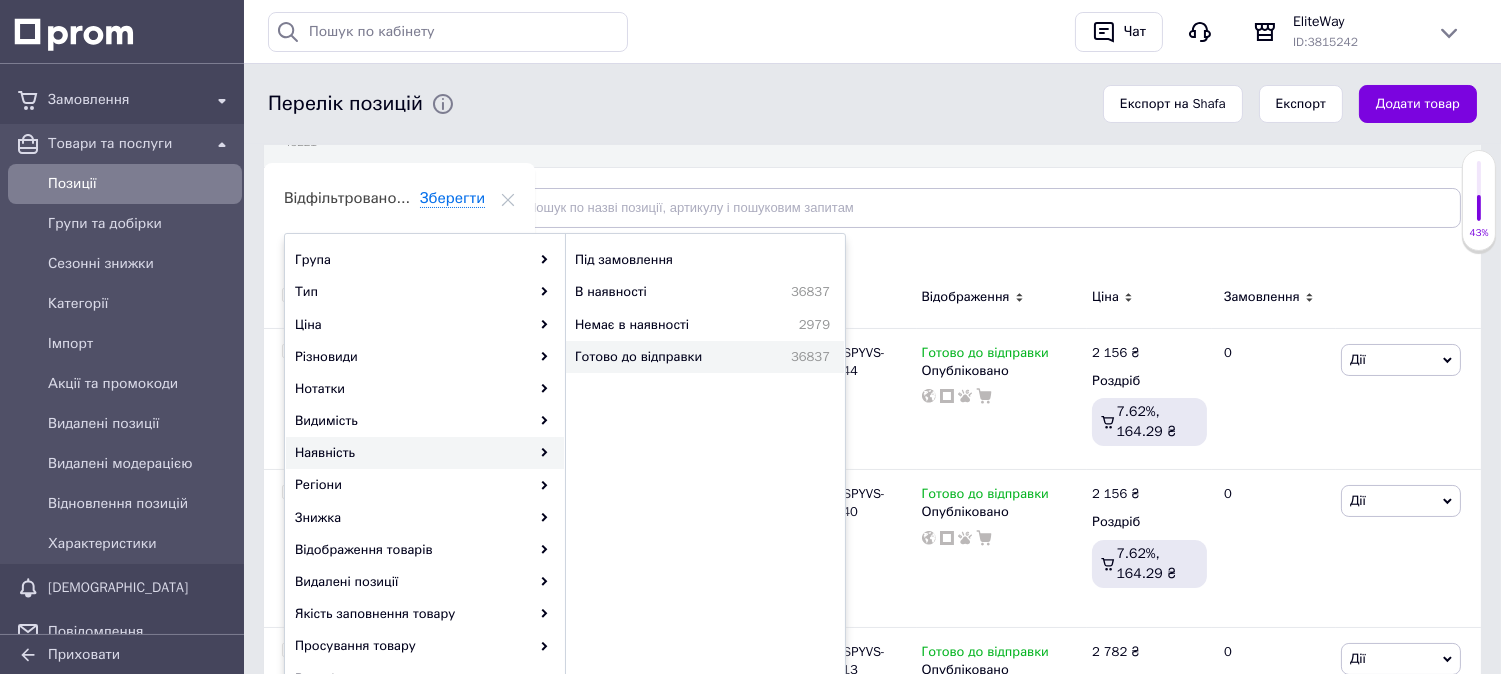 click on "Готово до відправки" at bounding box center [667, 357] 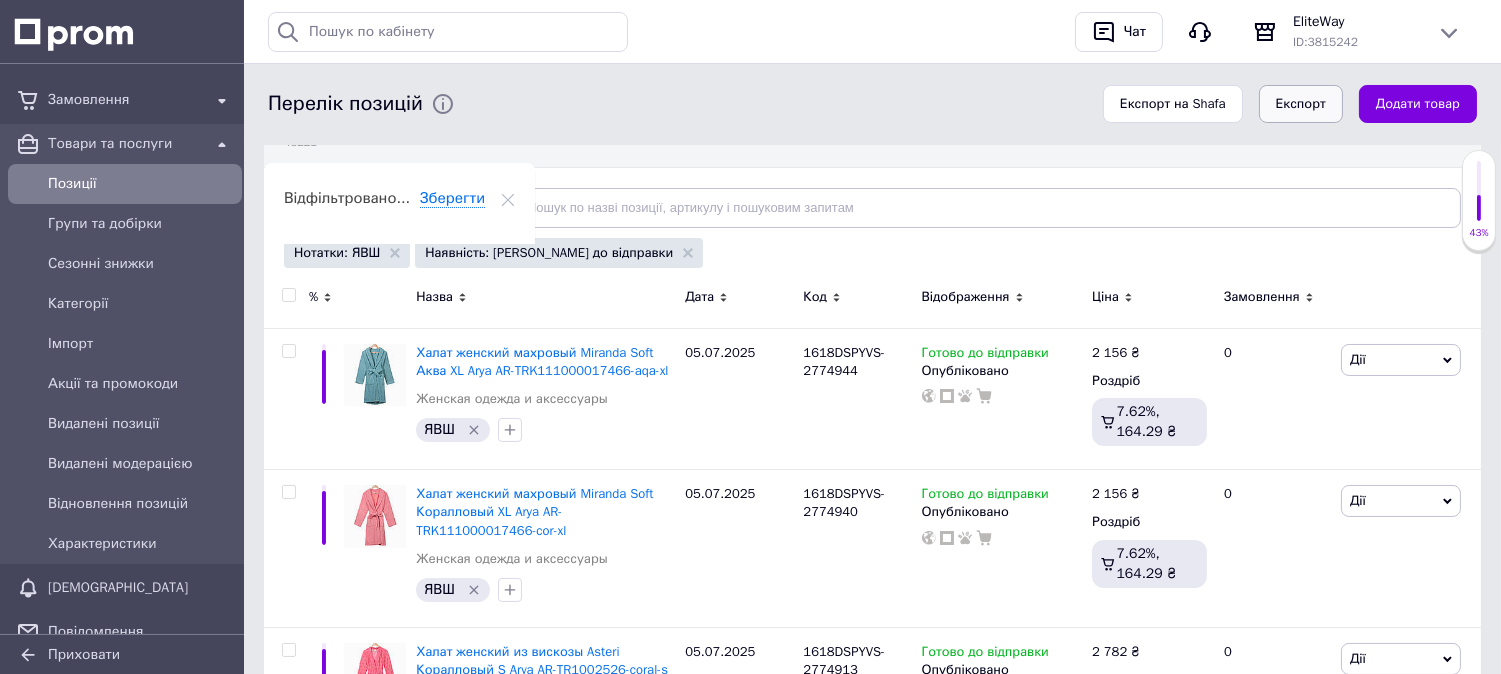 click on "Експорт" at bounding box center (1301, 104) 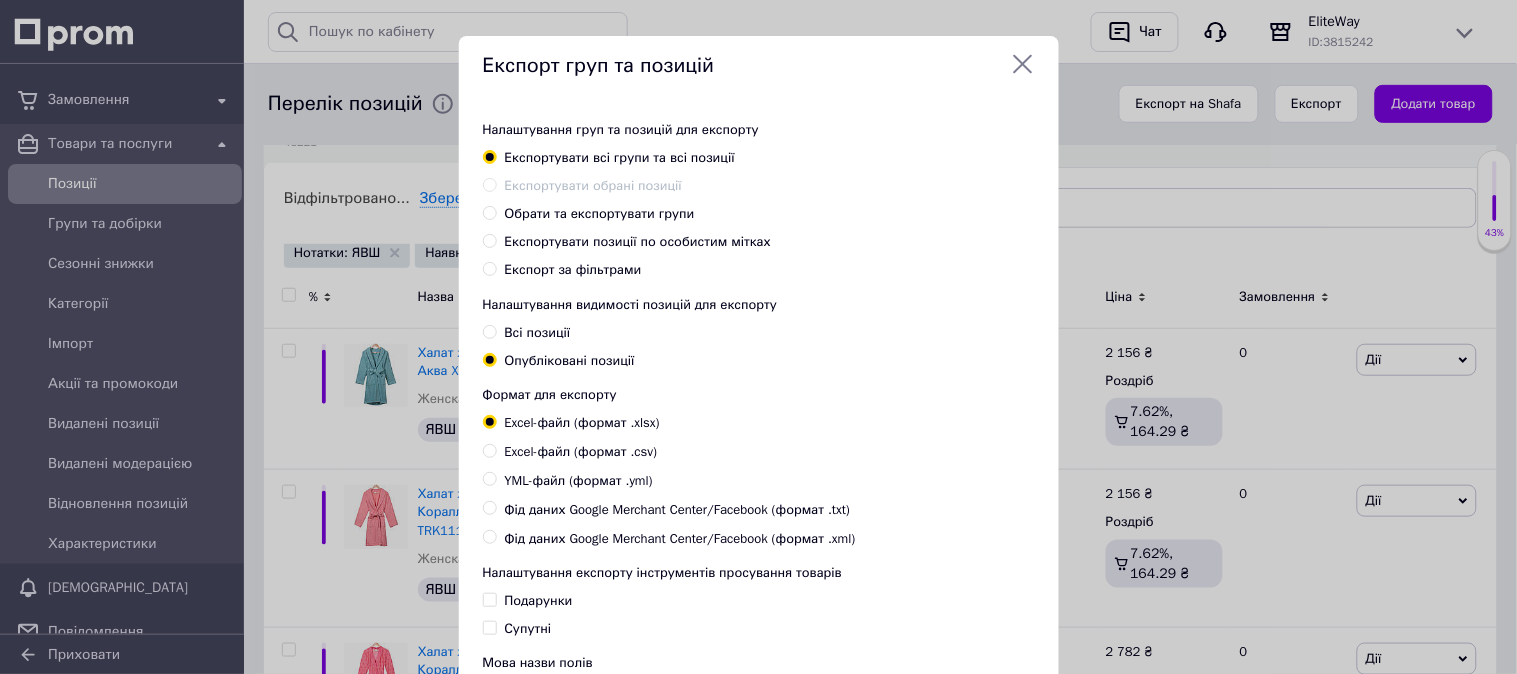 click on "Експорт за фільтрами" at bounding box center [573, 269] 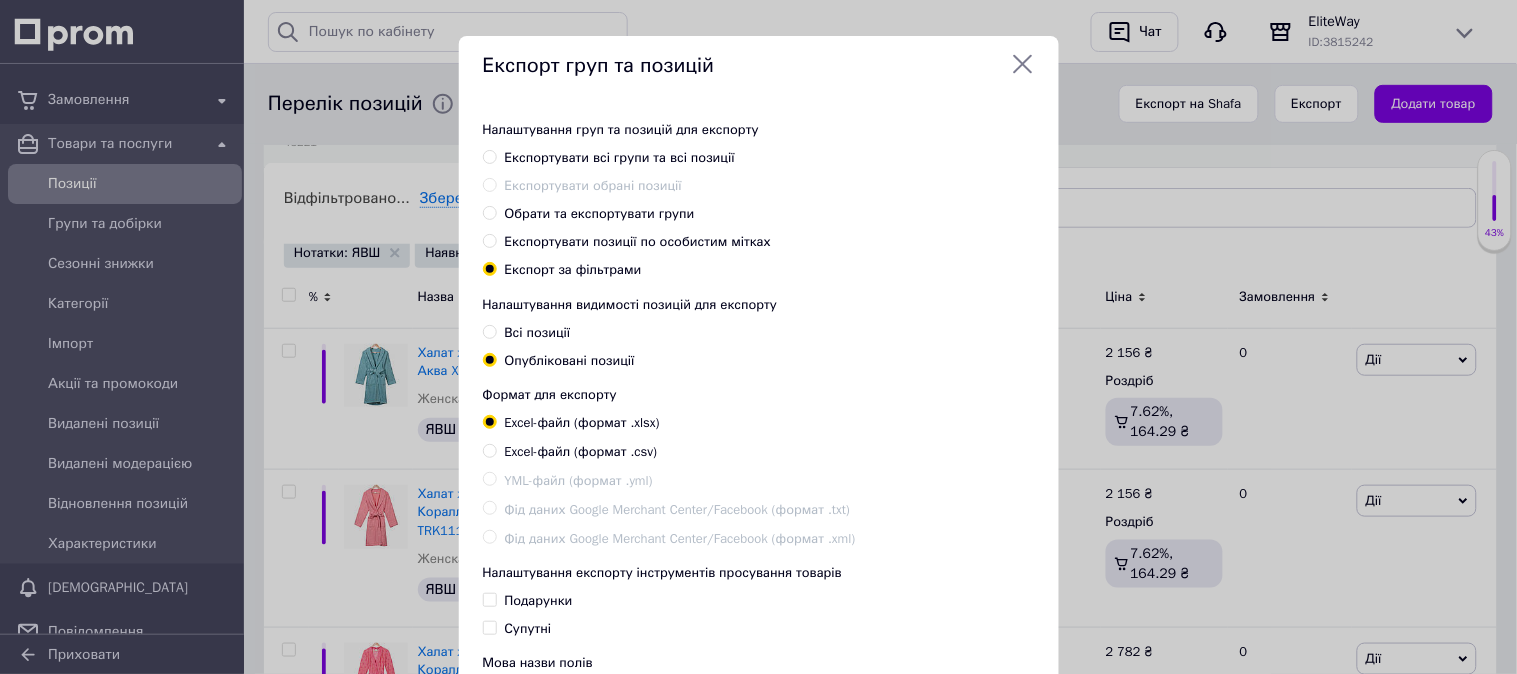 click on "Всі позиції" at bounding box center (538, 332) 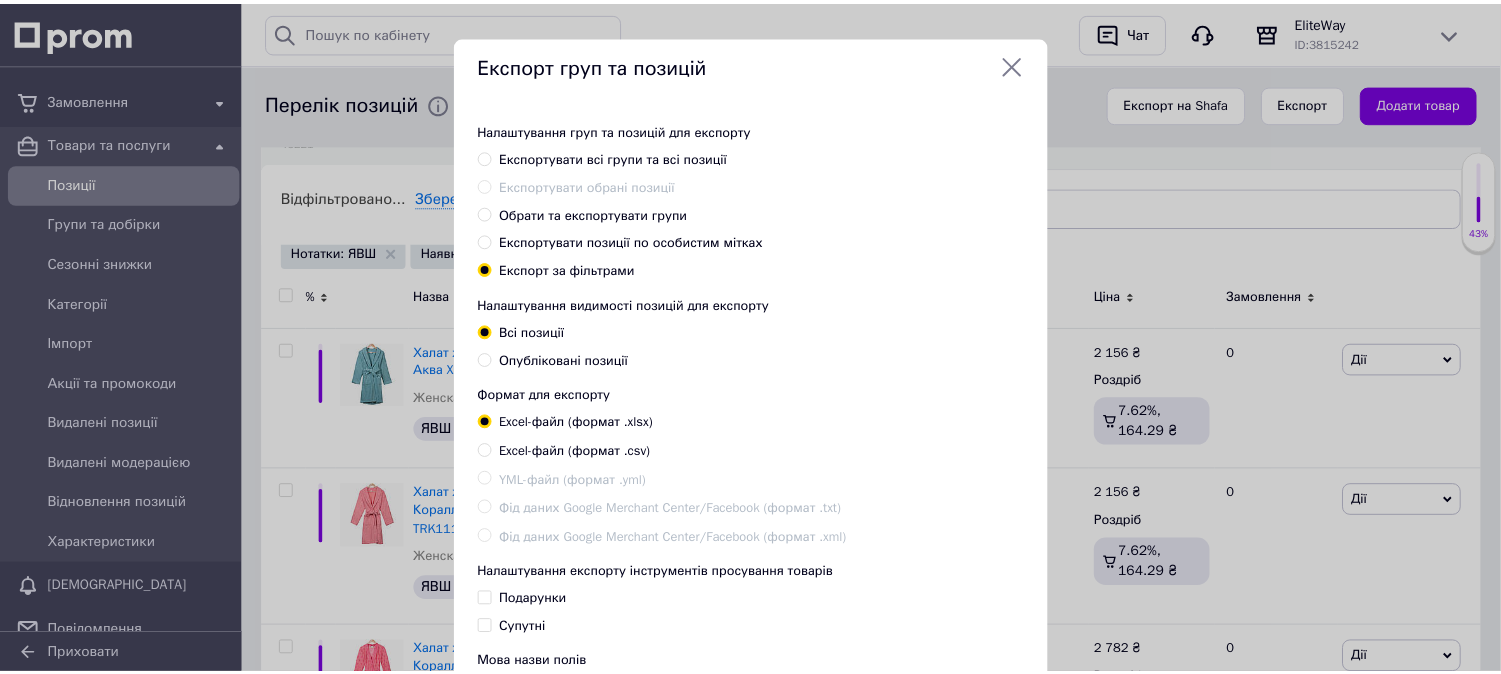 scroll, scrollTop: 203, scrollLeft: 0, axis: vertical 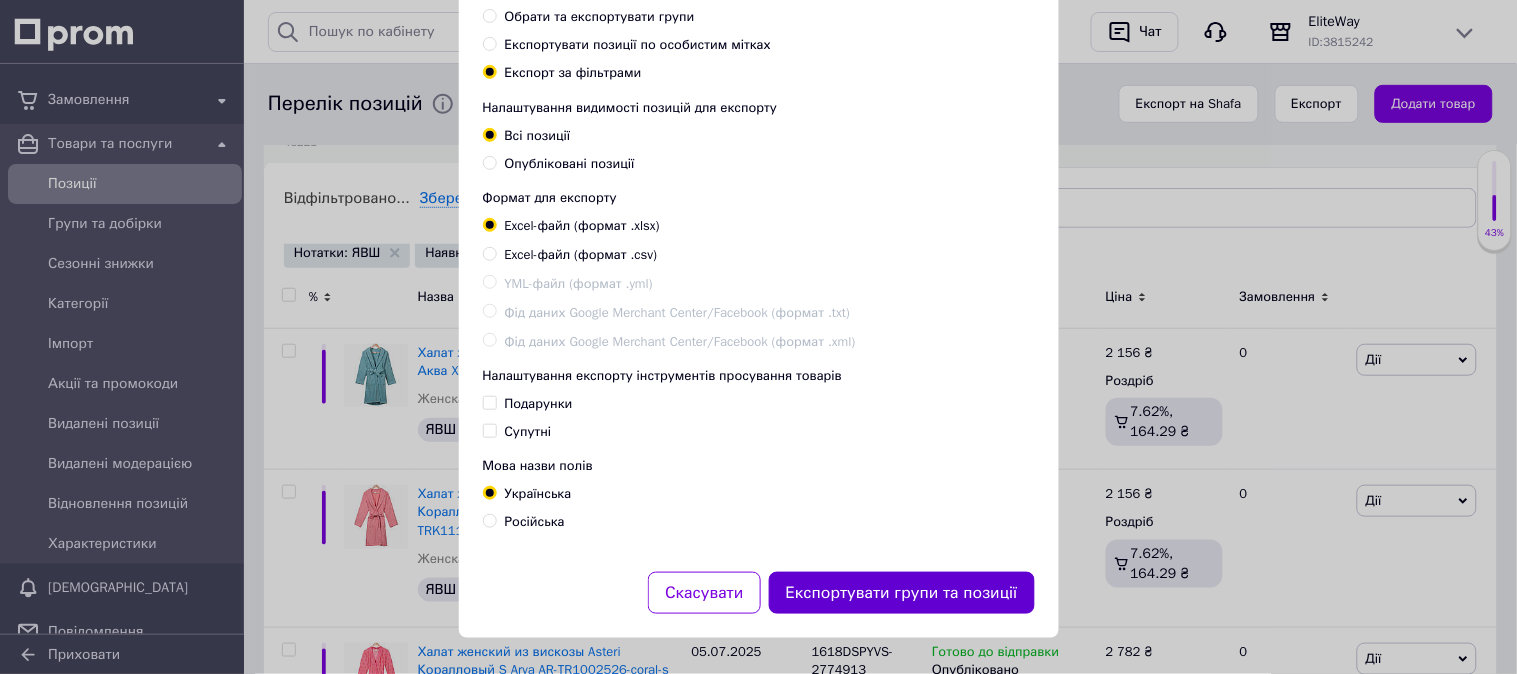 click on "Експортувати групи та позиції" at bounding box center (902, 593) 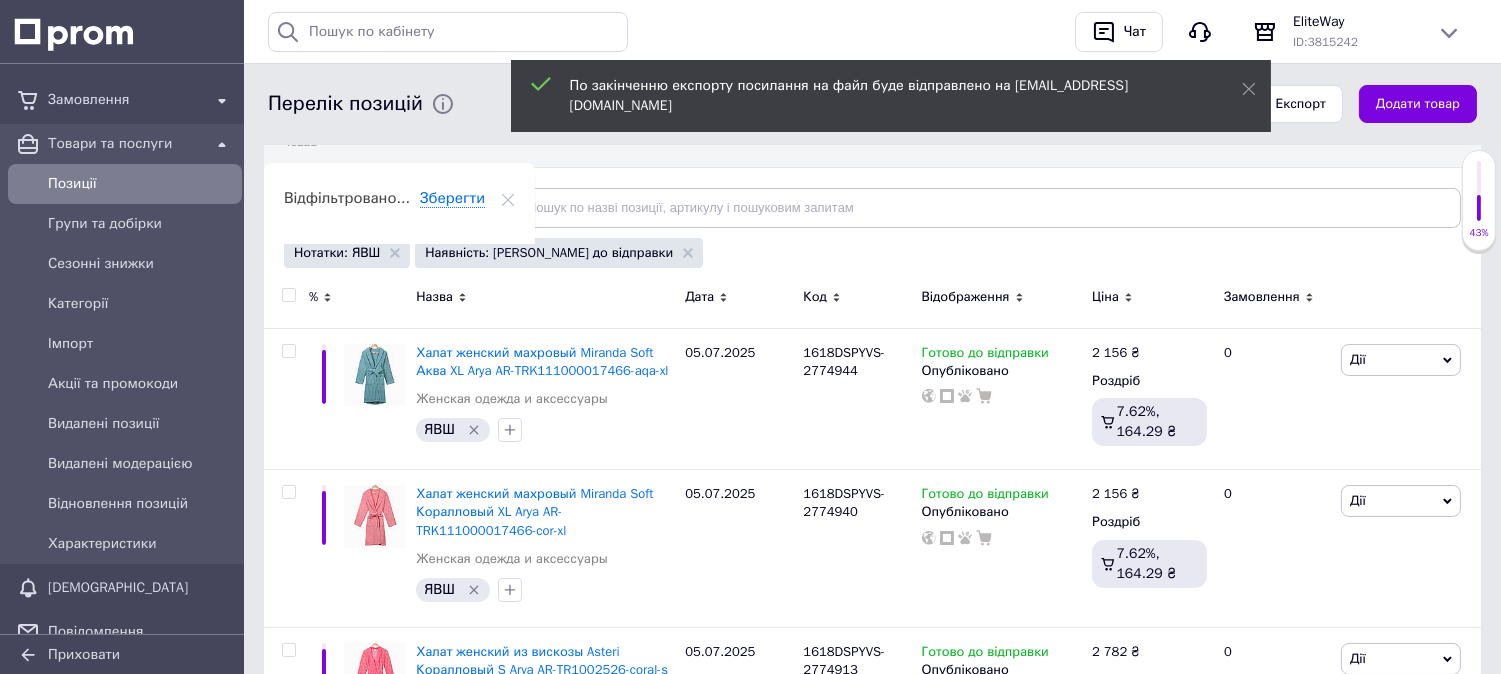 scroll, scrollTop: 0, scrollLeft: 0, axis: both 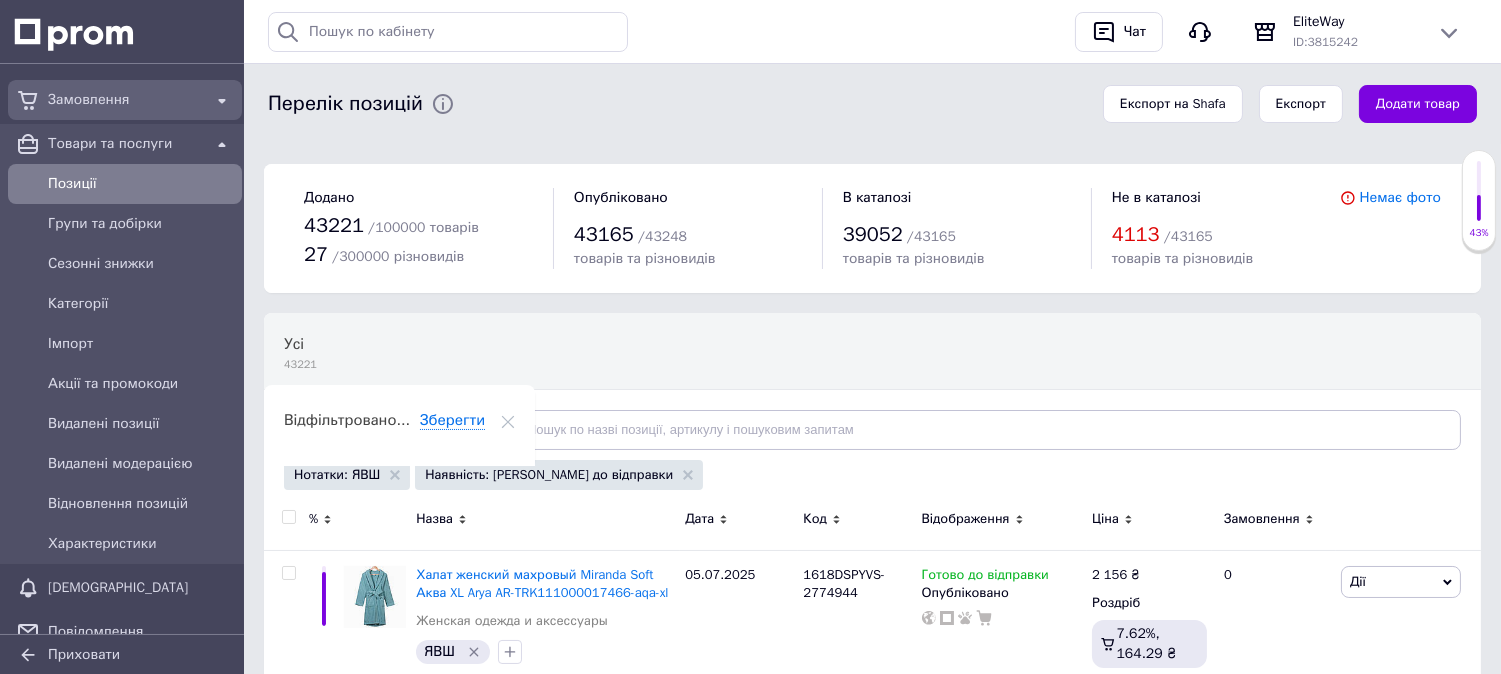 click on "Замовлення" at bounding box center (125, 100) 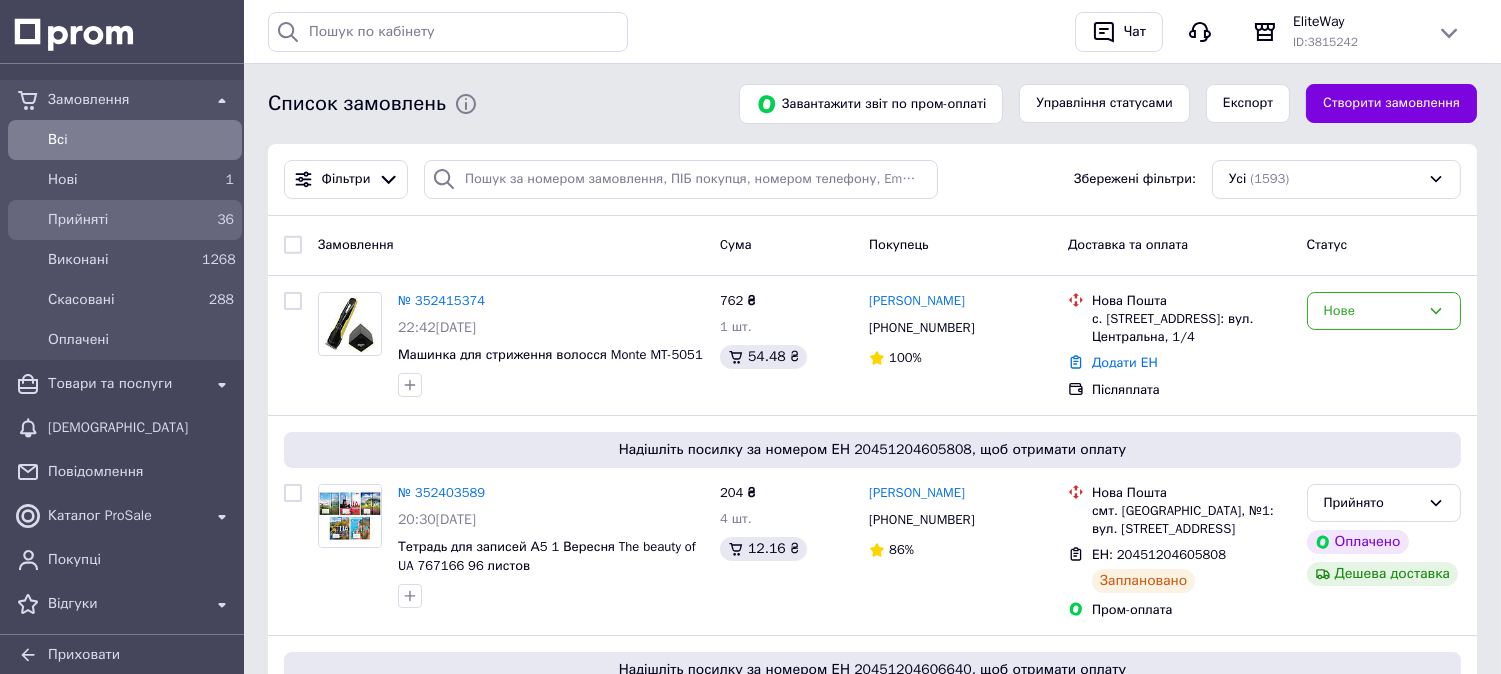 click on "Прийняті 36" at bounding box center (125, 220) 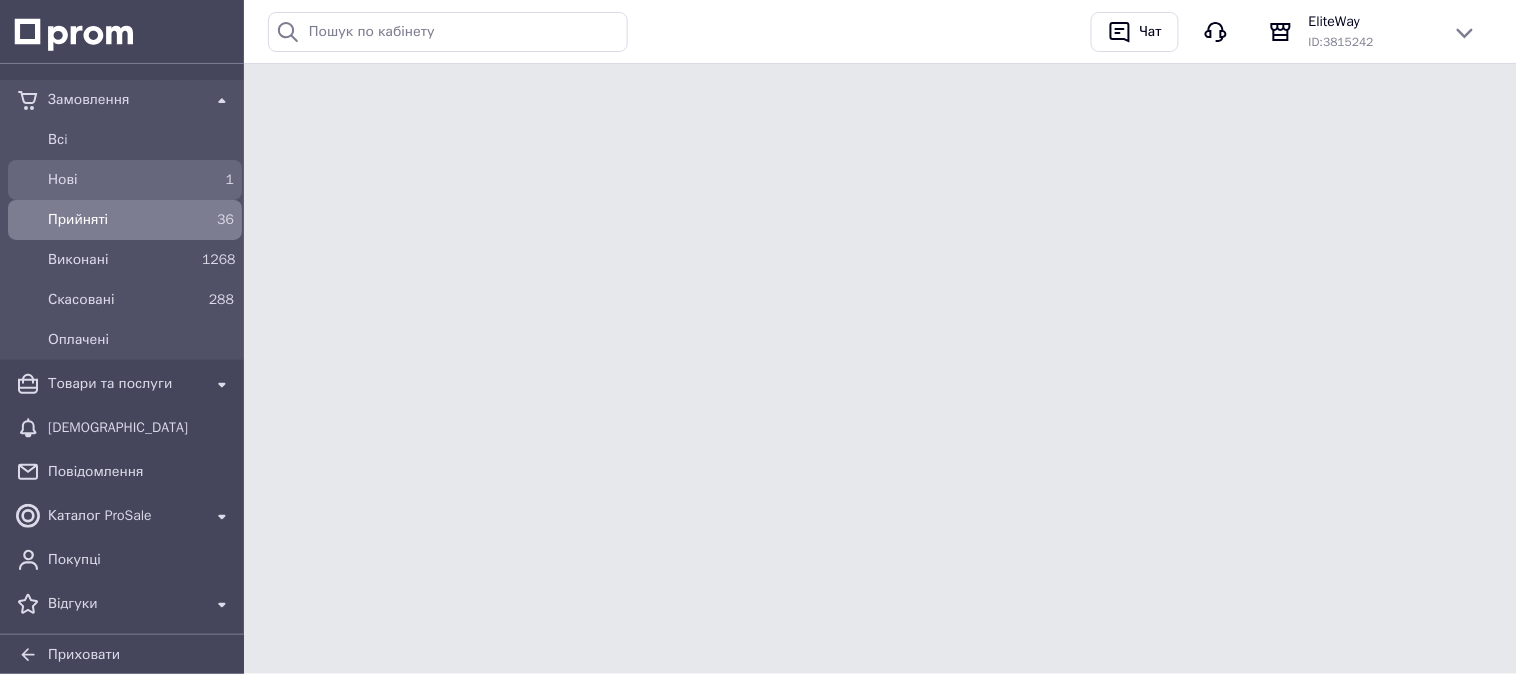 click on "Нові" at bounding box center [121, 180] 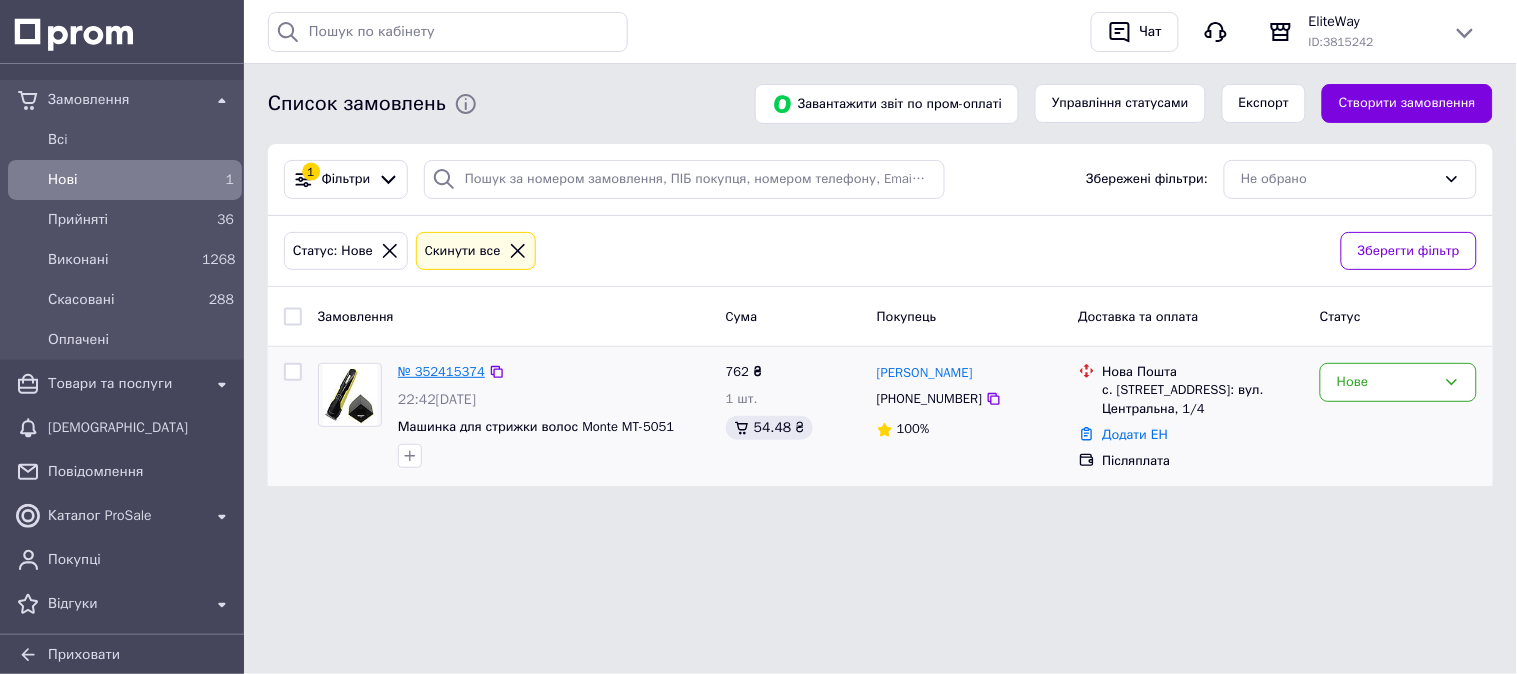 click on "№ 352415374" at bounding box center (441, 371) 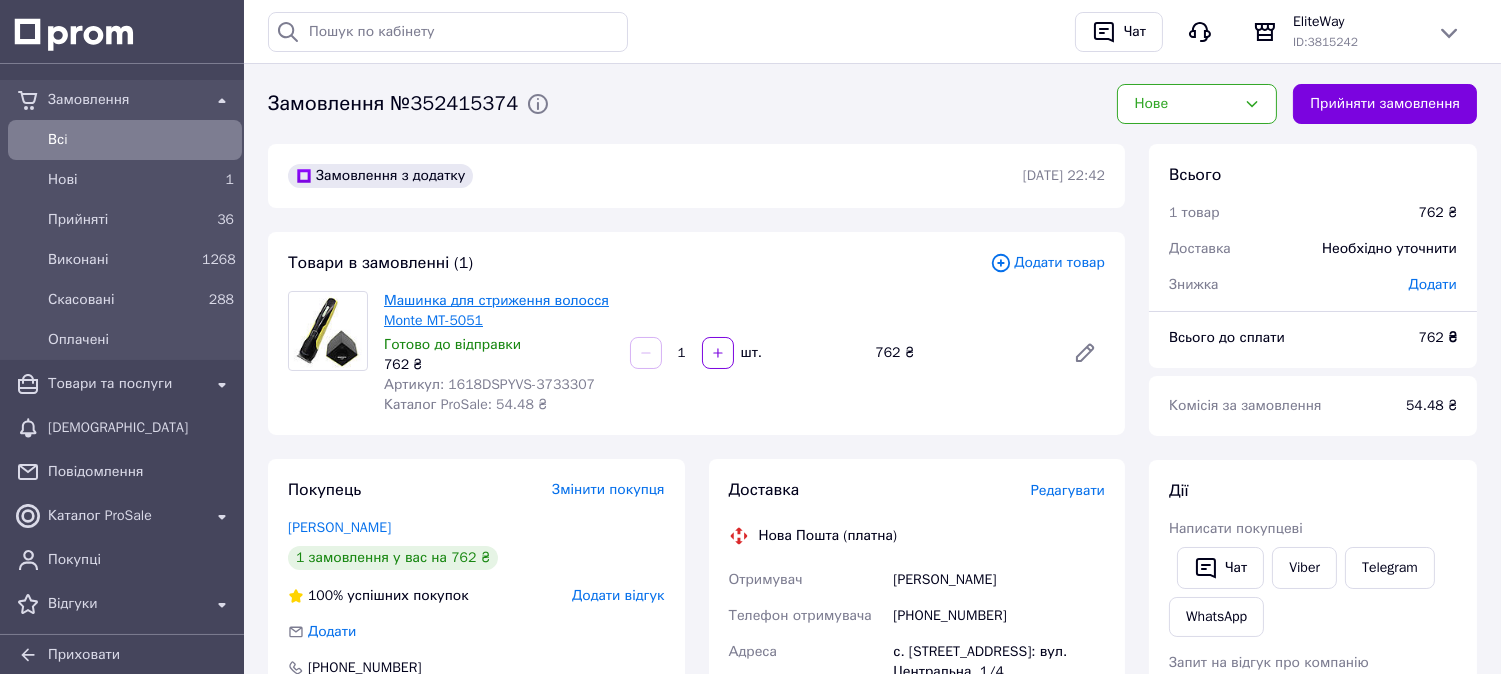 click on "Машинка для стриження волосся Monte MT-5051" at bounding box center (496, 310) 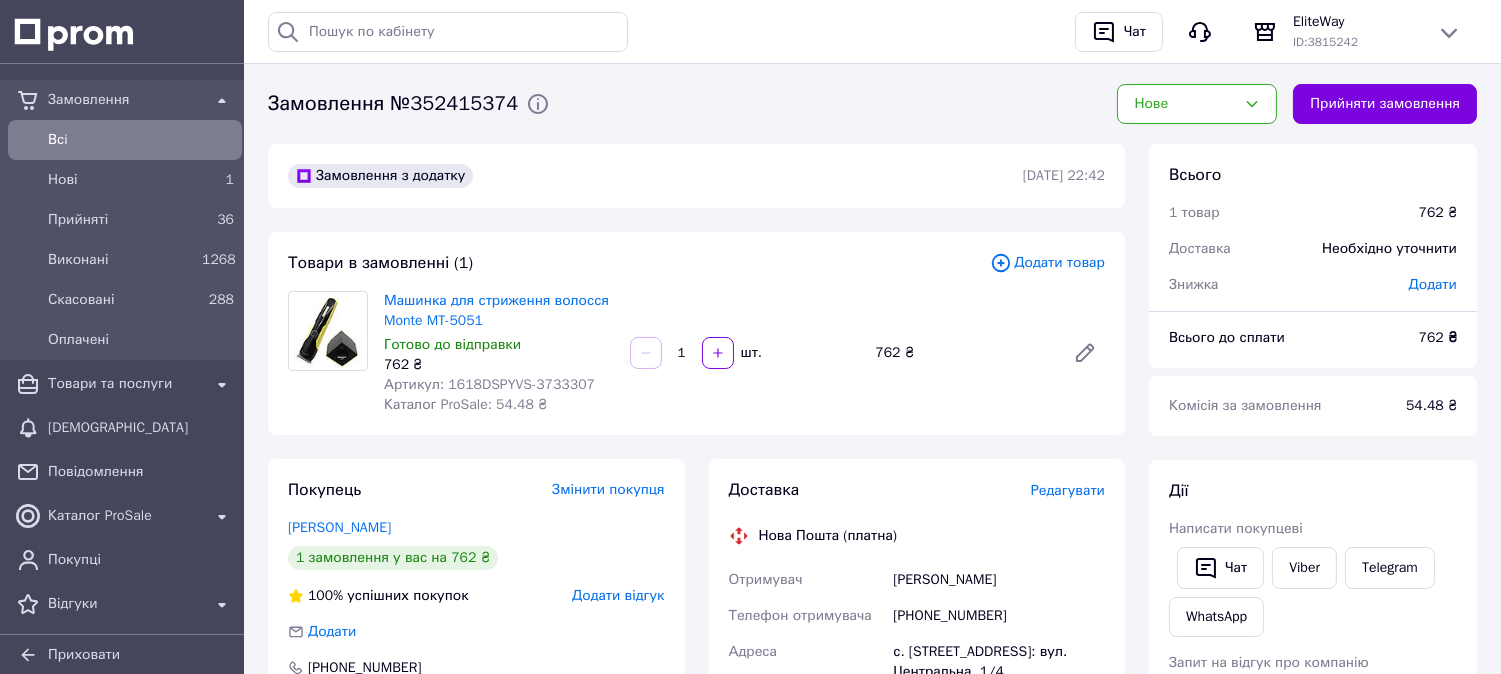 scroll, scrollTop: 222, scrollLeft: 0, axis: vertical 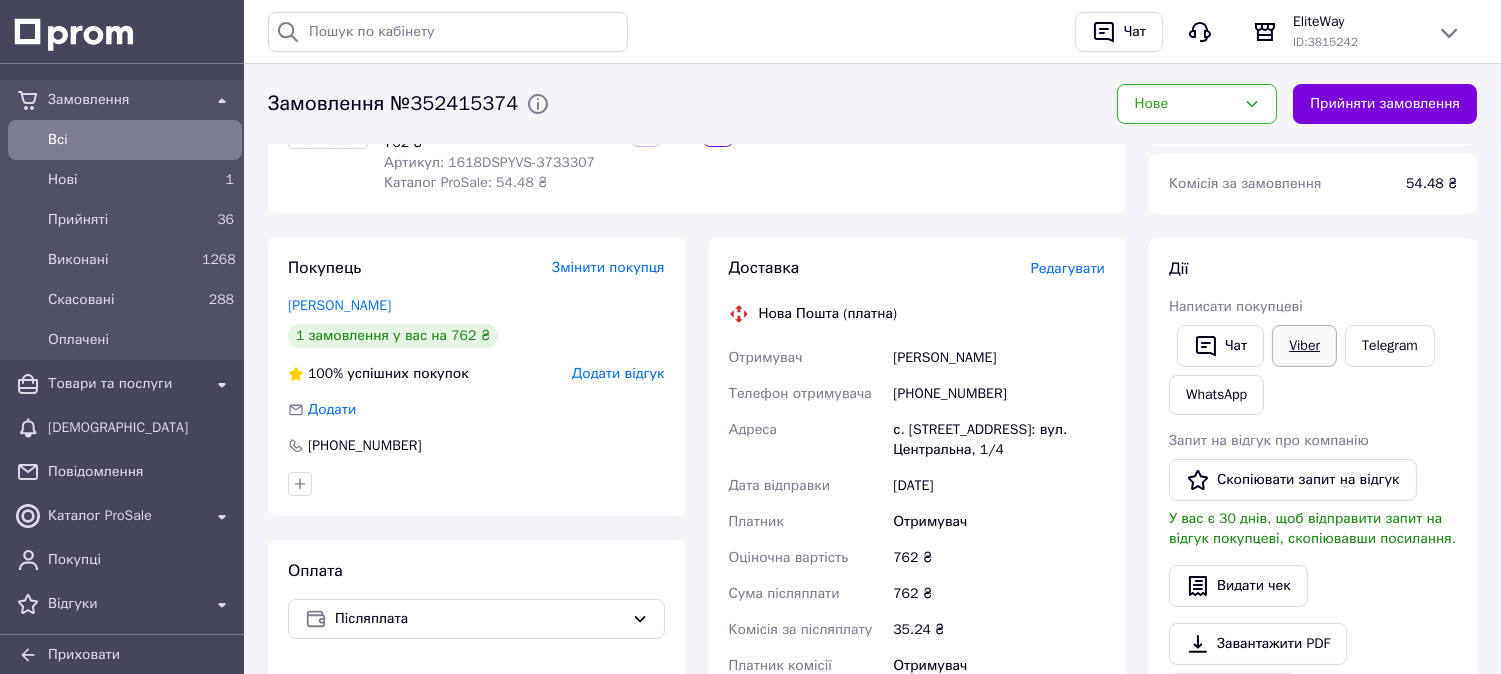 click on "Viber" at bounding box center (1304, 346) 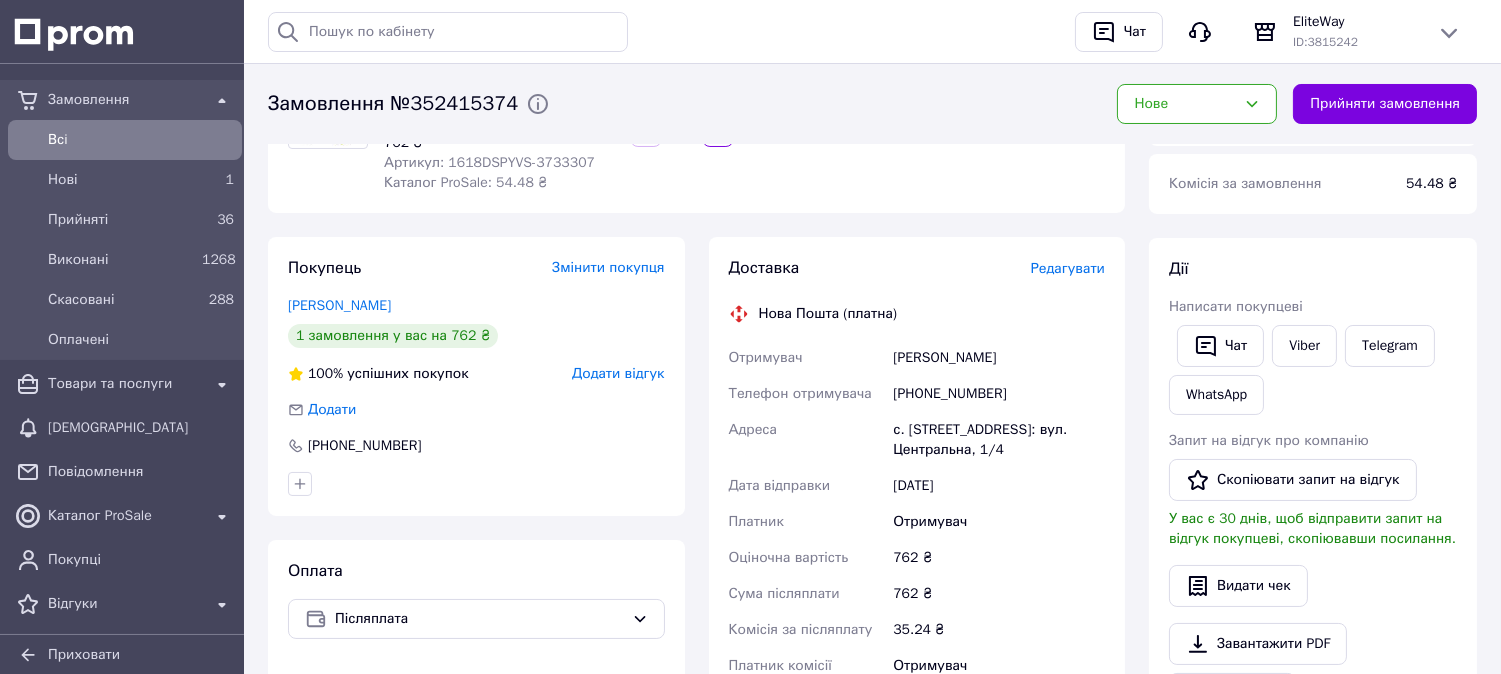 scroll, scrollTop: 0, scrollLeft: 0, axis: both 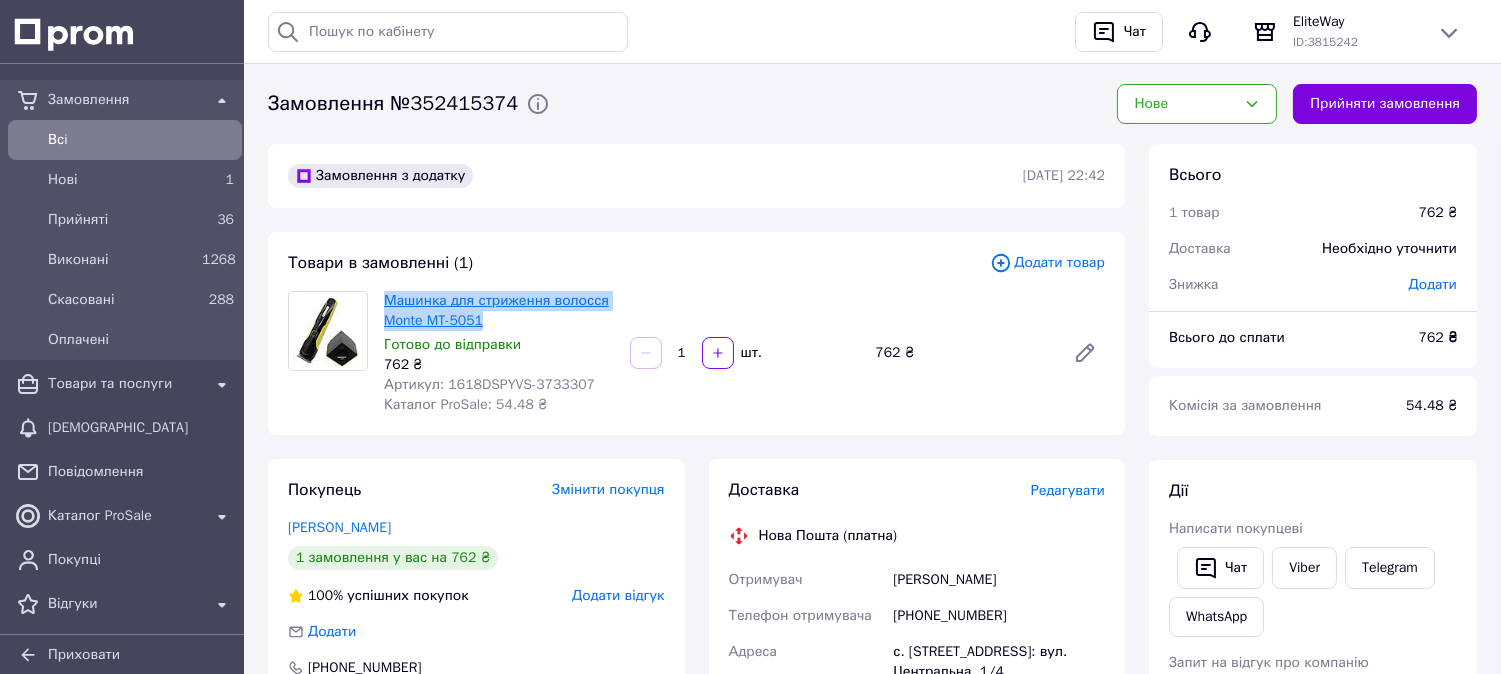 drag, startPoint x: 501, startPoint y: 321, endPoint x: 383, endPoint y: 303, distance: 119.36499 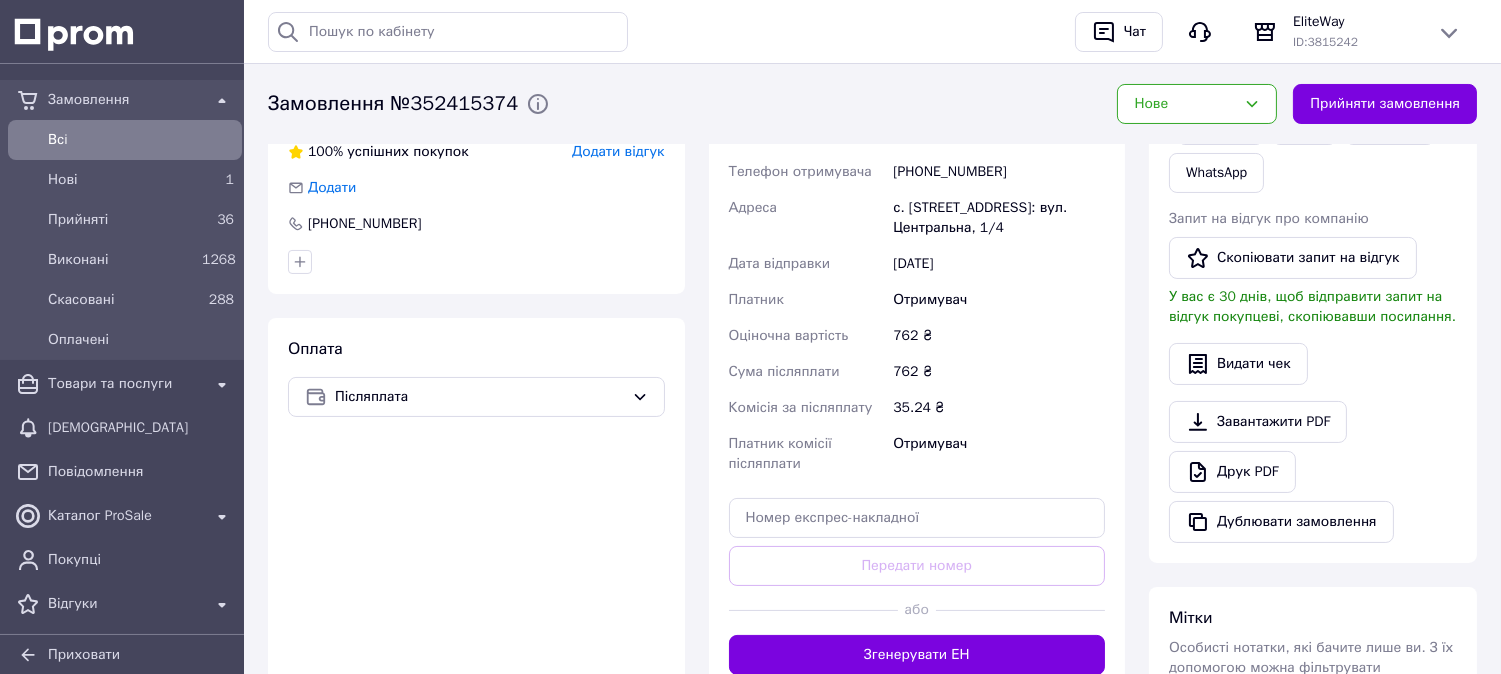 scroll, scrollTop: 555, scrollLeft: 0, axis: vertical 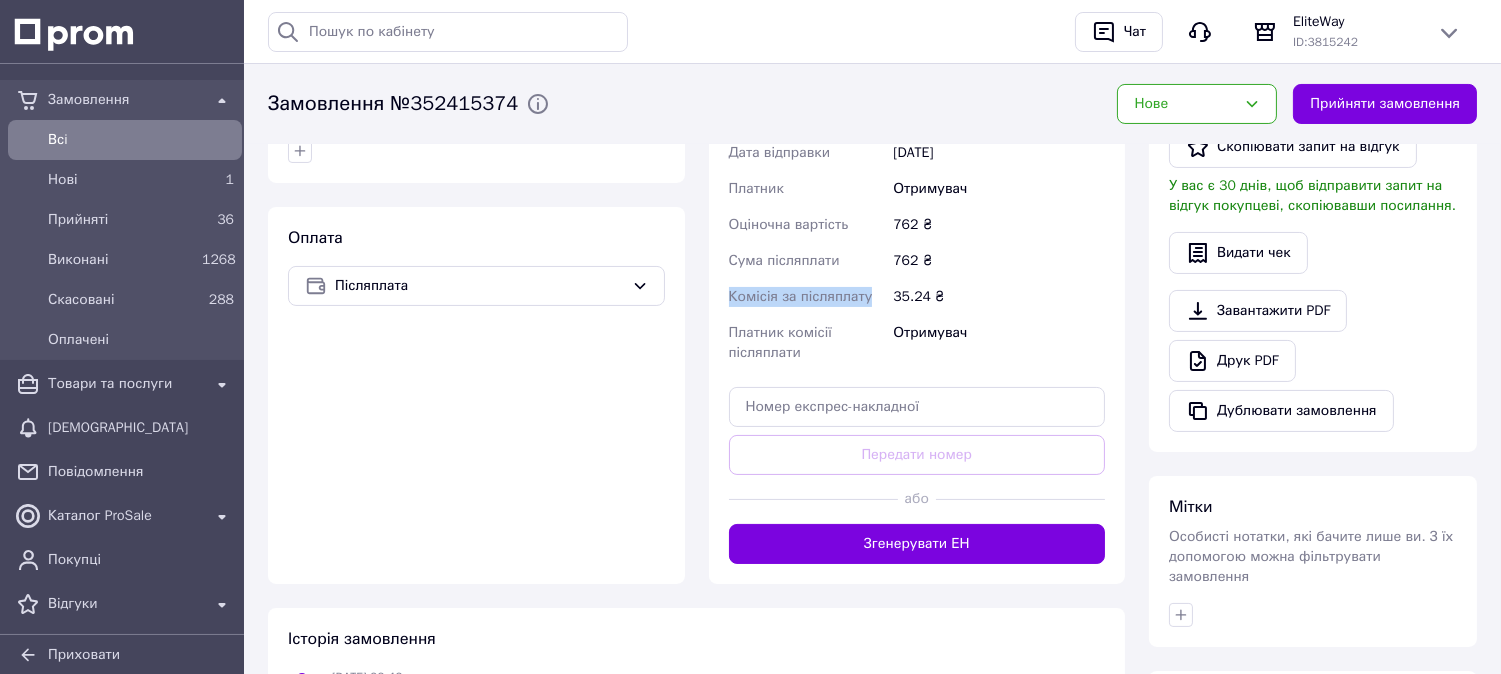 copy on "Комісія за післяплату" 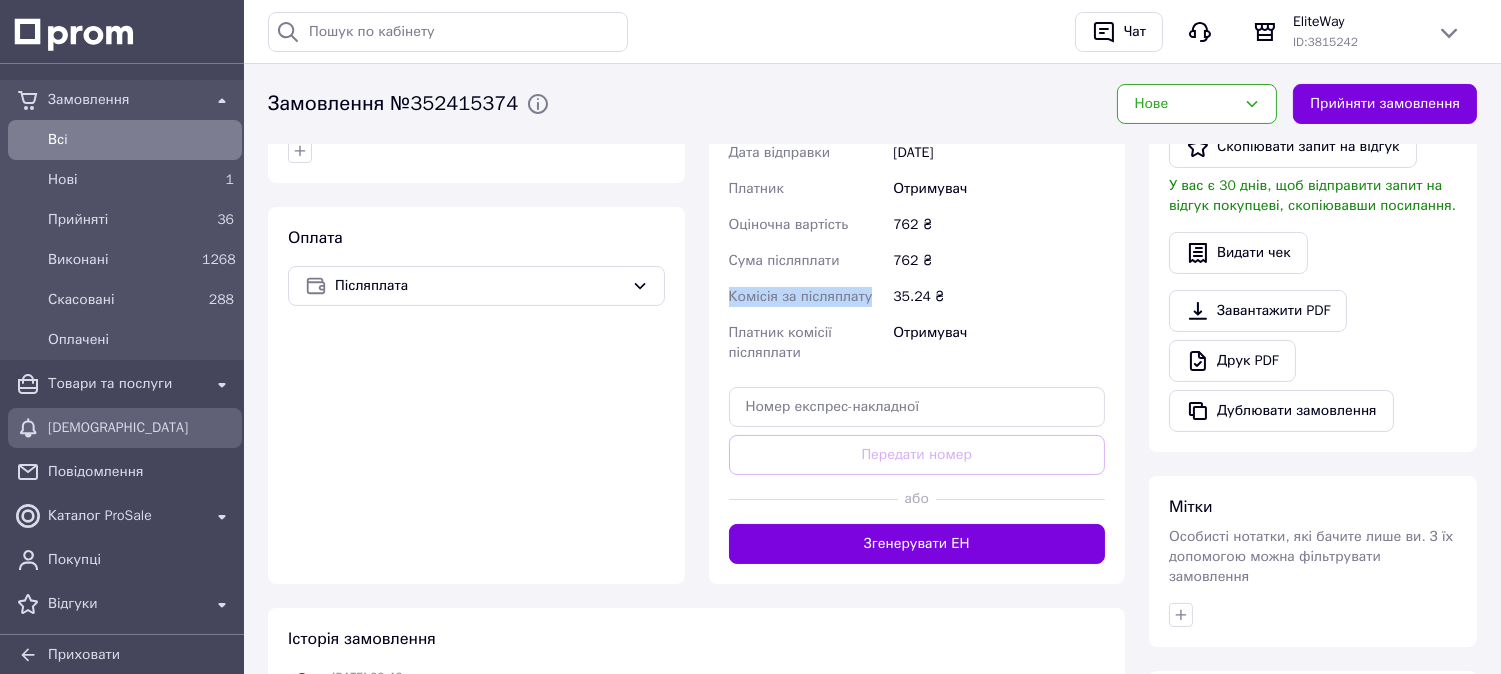 click on "[DEMOGRAPHIC_DATA]" at bounding box center (141, 428) 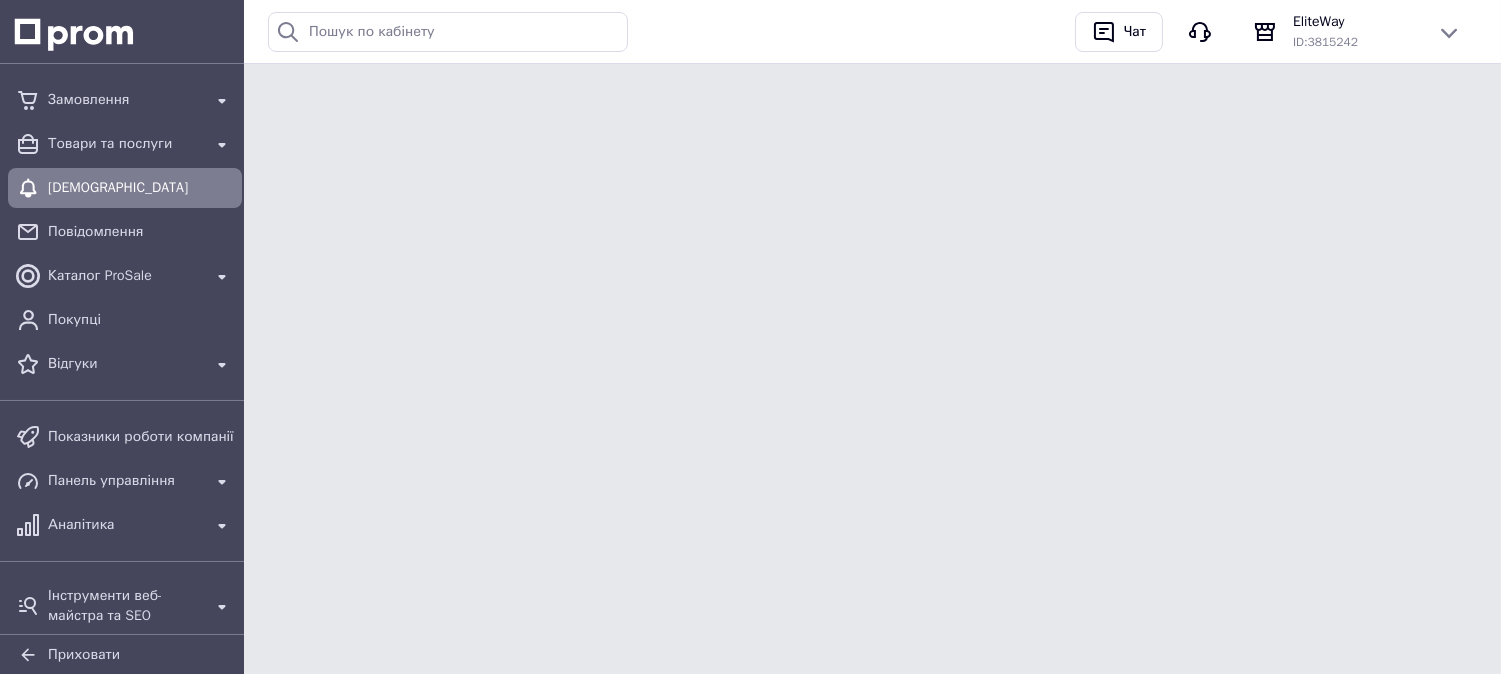 scroll, scrollTop: 0, scrollLeft: 0, axis: both 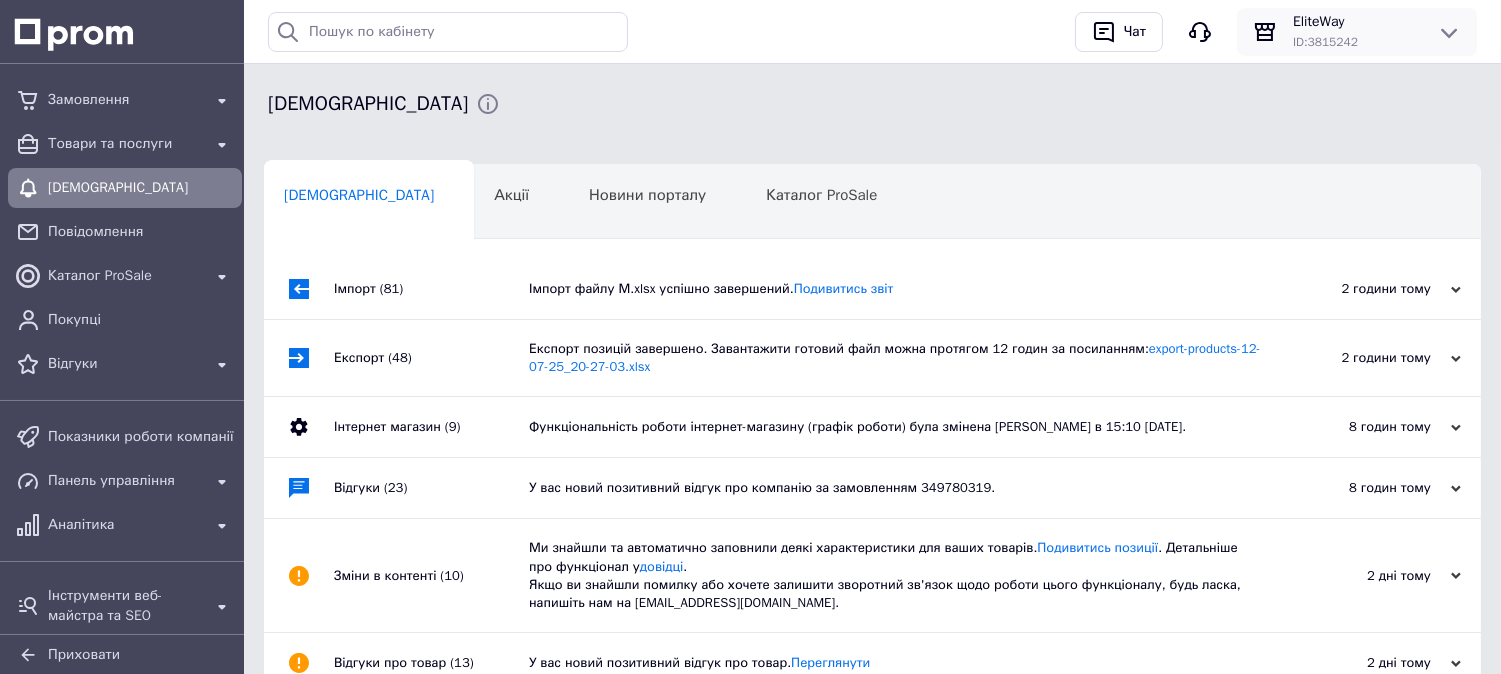 click on "EliteWay ID:  3815242" at bounding box center (1357, 32) 